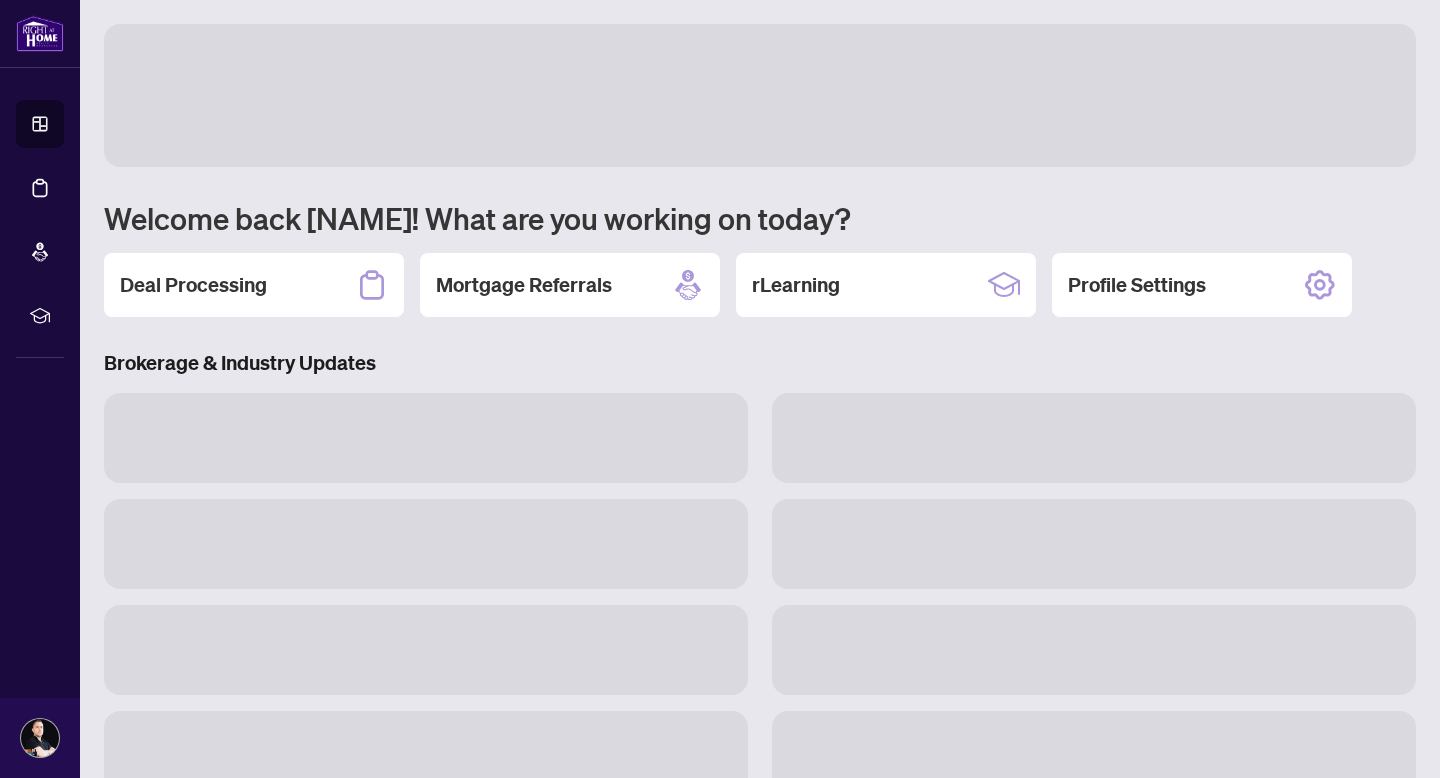 scroll, scrollTop: 0, scrollLeft: 0, axis: both 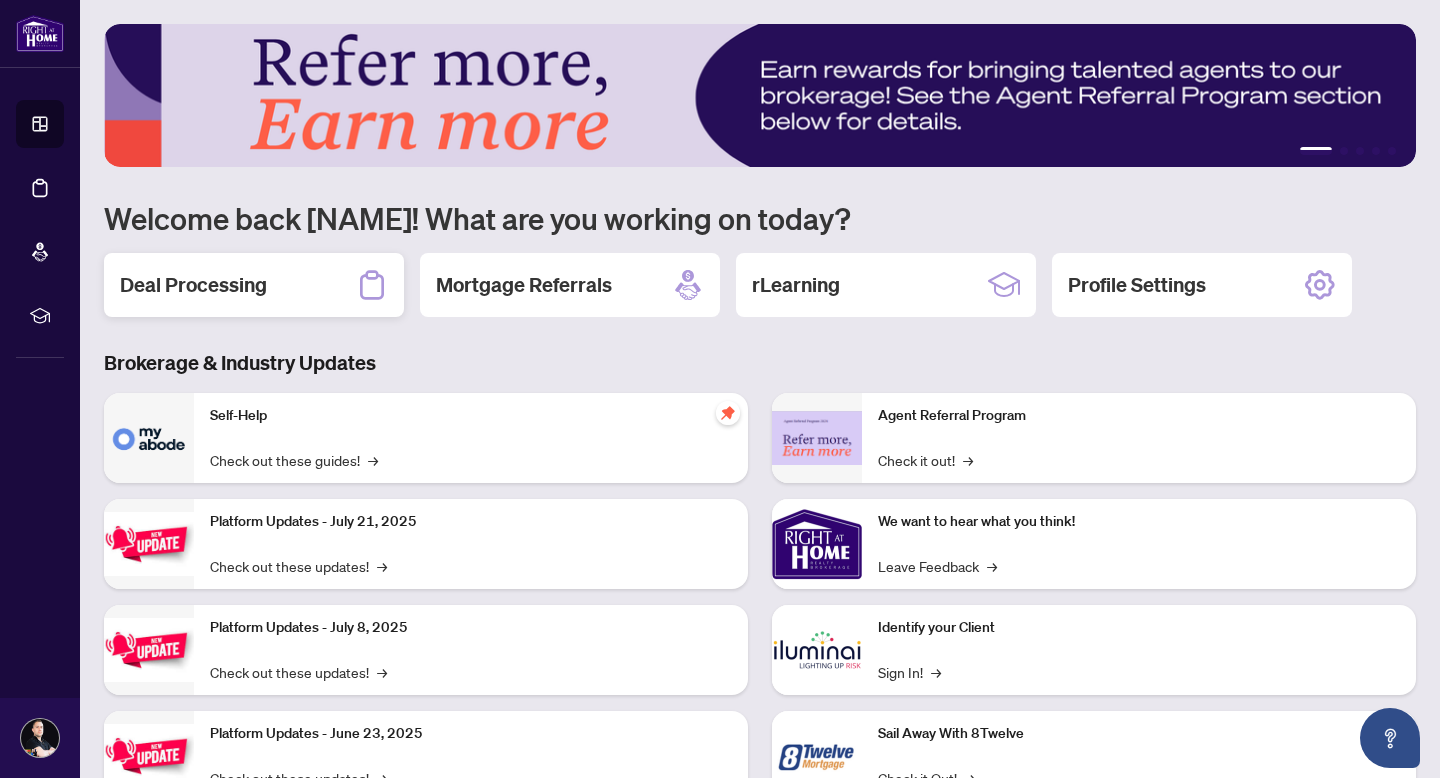 click on "Deal Processing" at bounding box center [254, 285] 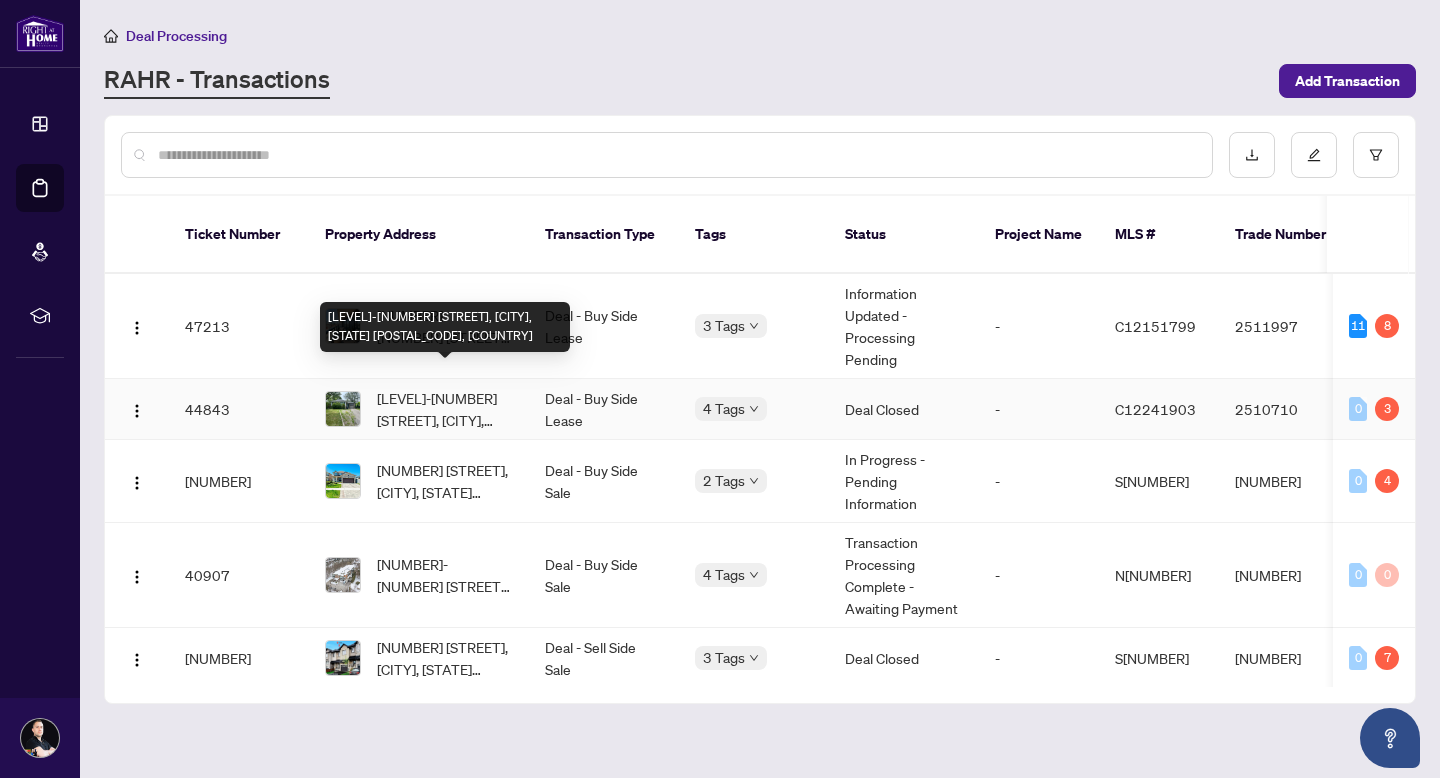 click on "[LEVEL]-[NUMBER] [STREET], [CITY], [STATE] [POSTAL_CODE], [COUNTRY]" at bounding box center (445, 409) 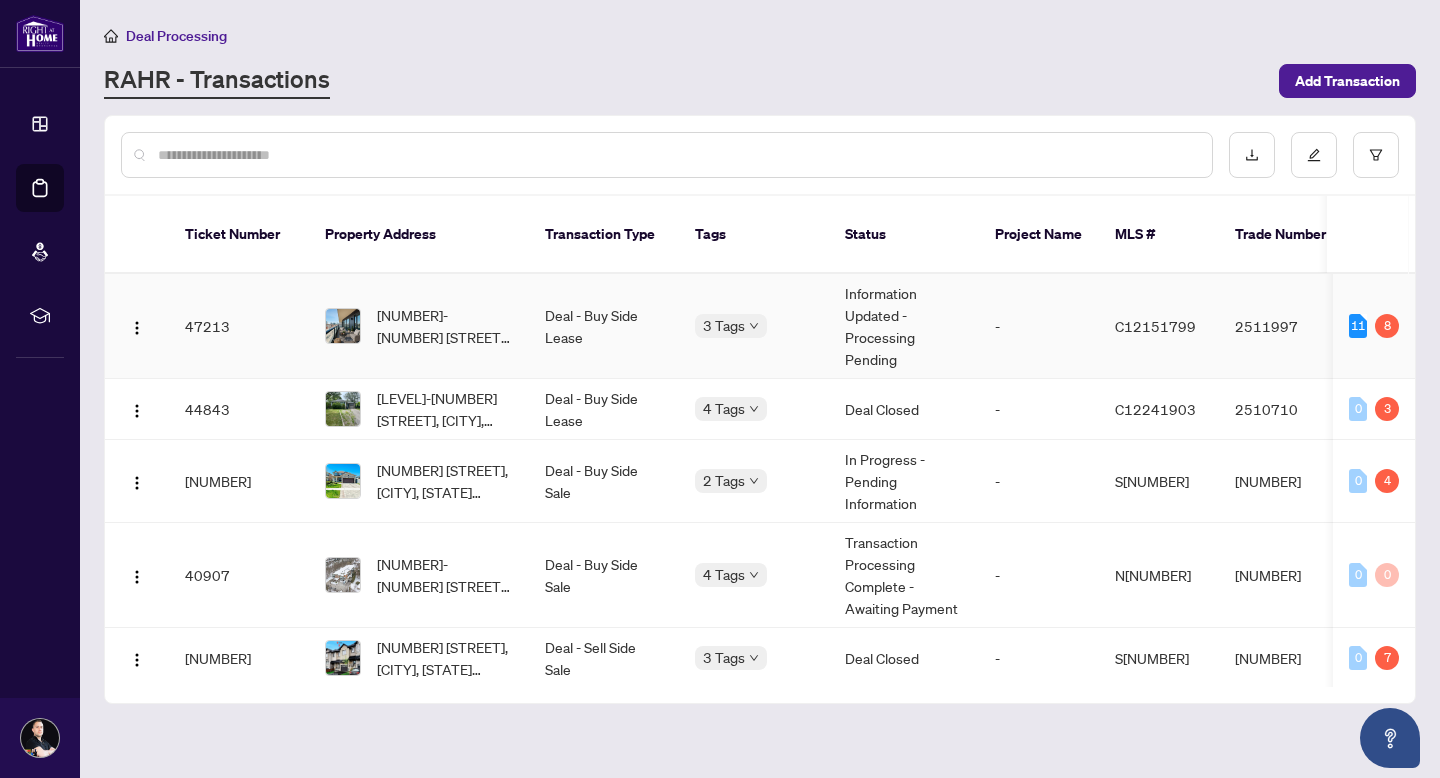 click on "47213" at bounding box center (239, 326) 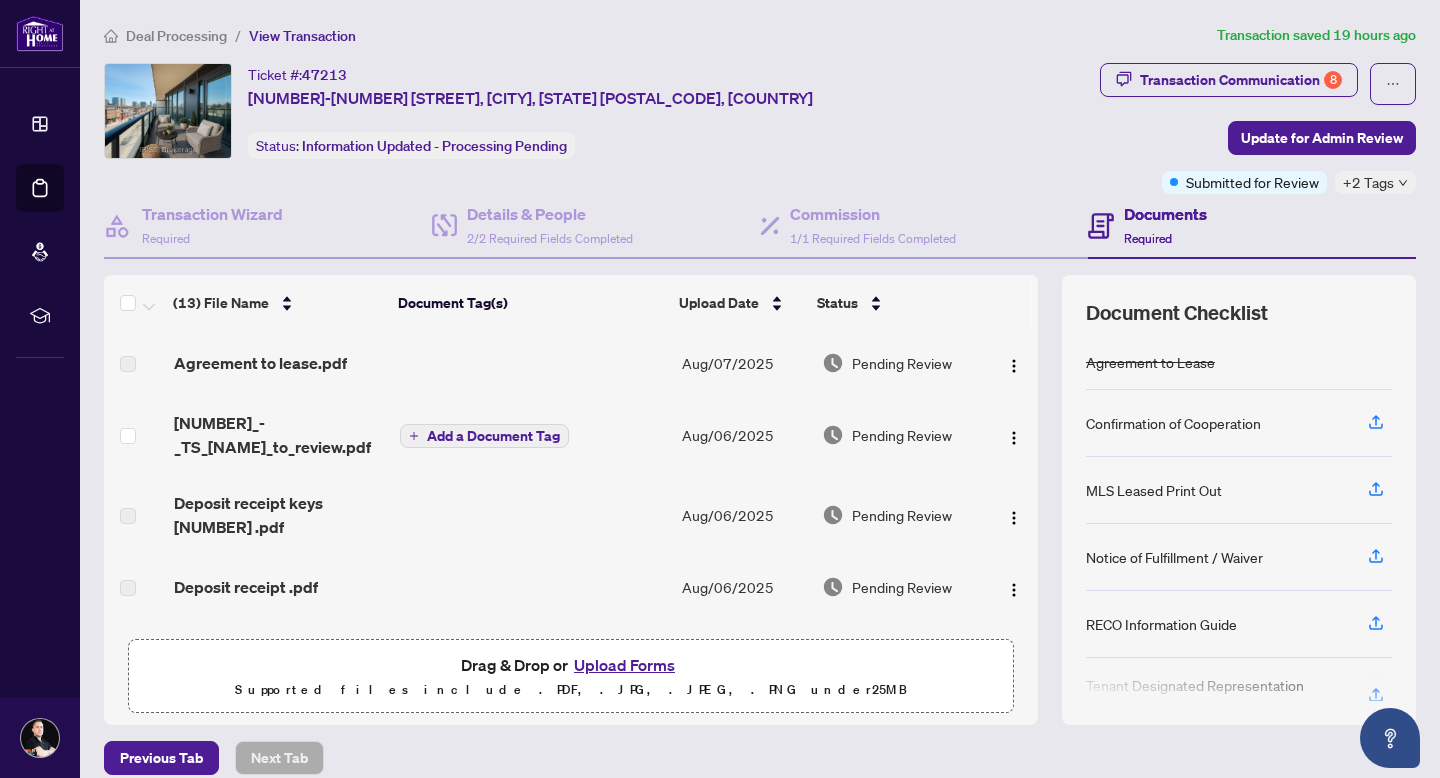 click on "[NUMBER]_-_TS_[NAME]_to_review.pdf" at bounding box center (279, 435) 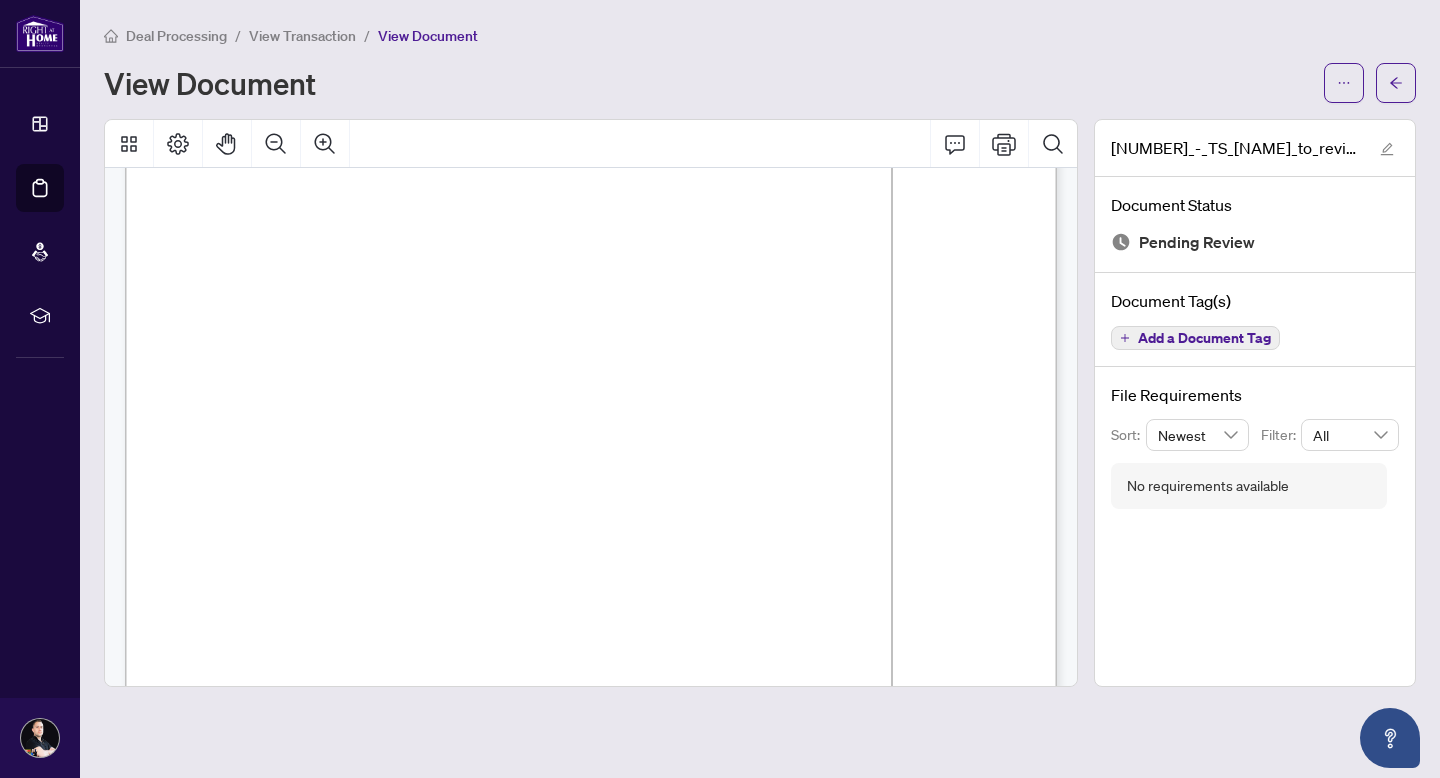 scroll, scrollTop: 151, scrollLeft: 0, axis: vertical 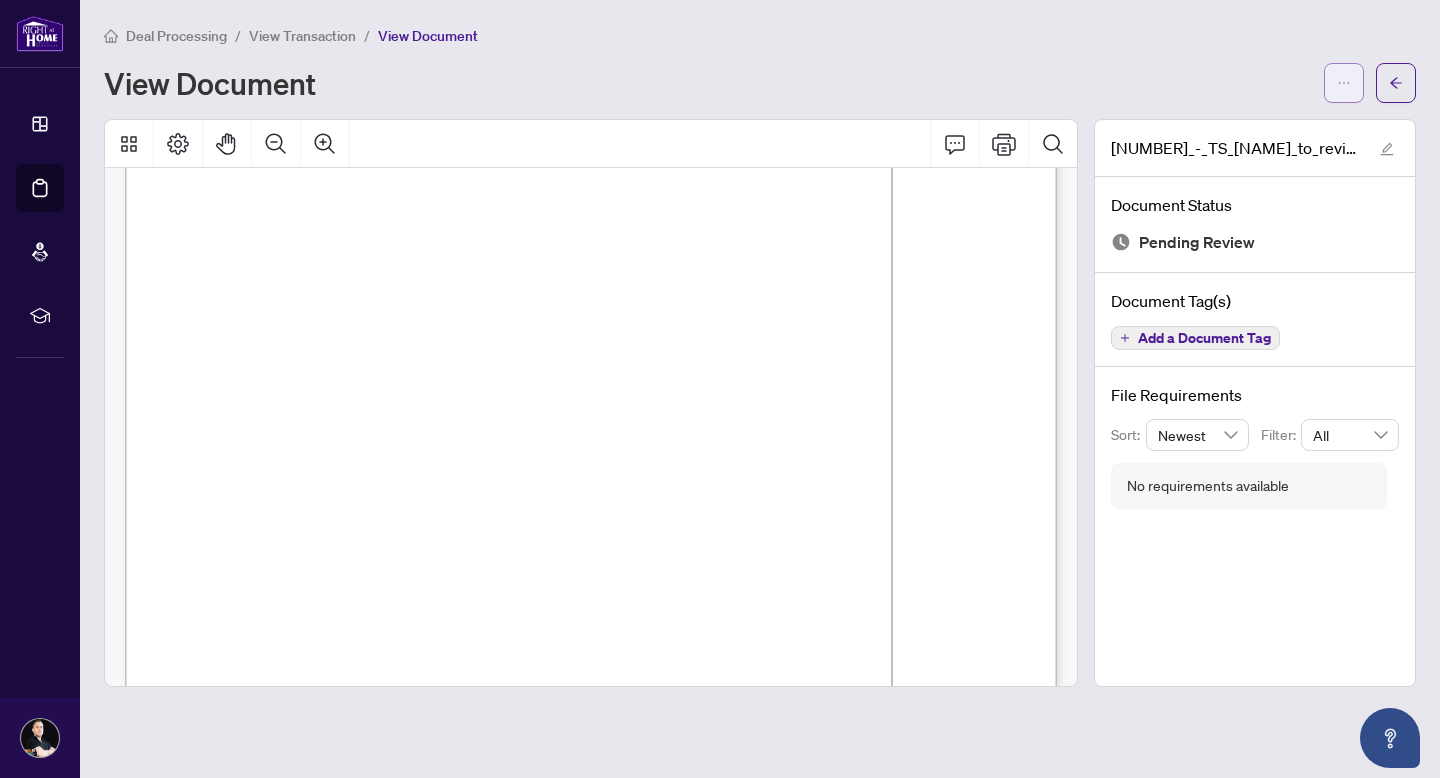 click 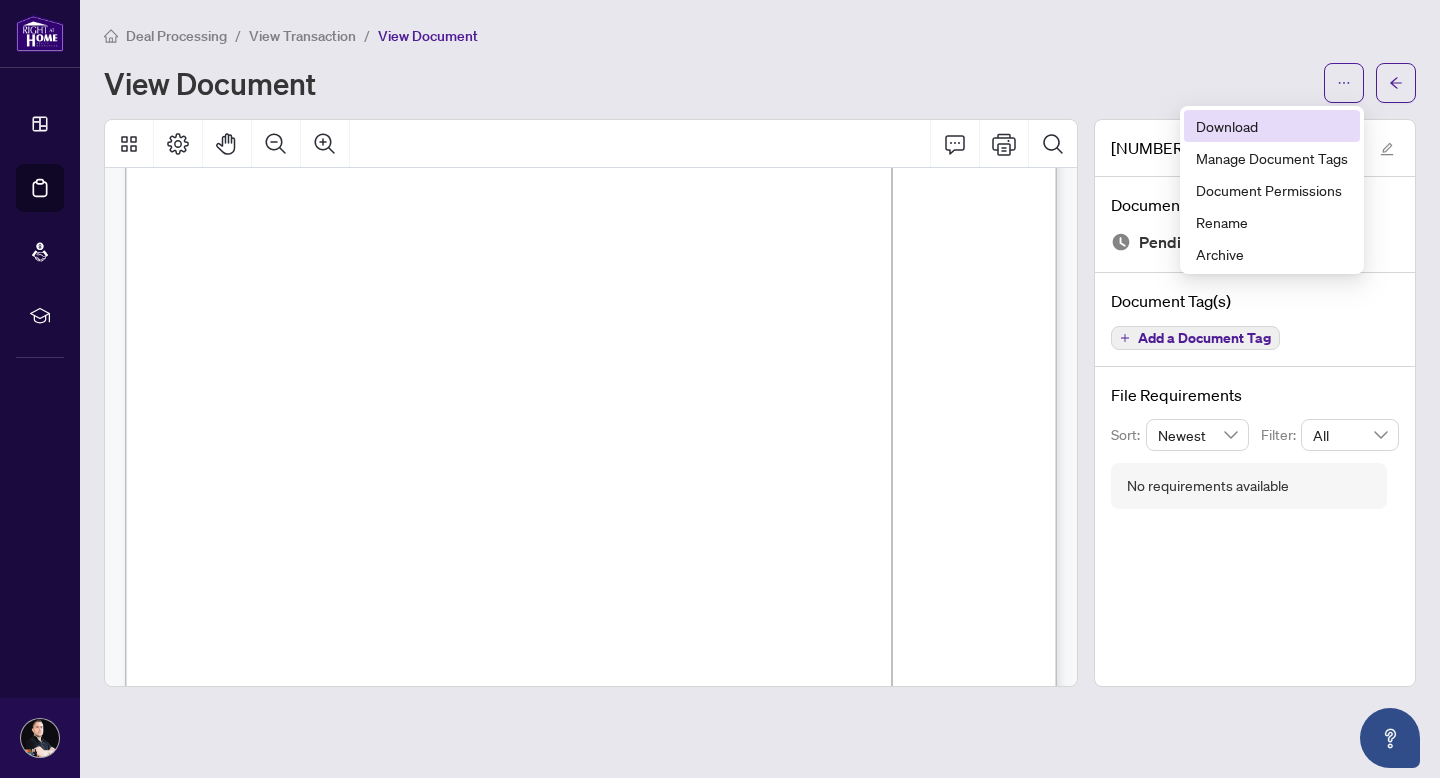 click on "Download" at bounding box center [1272, 126] 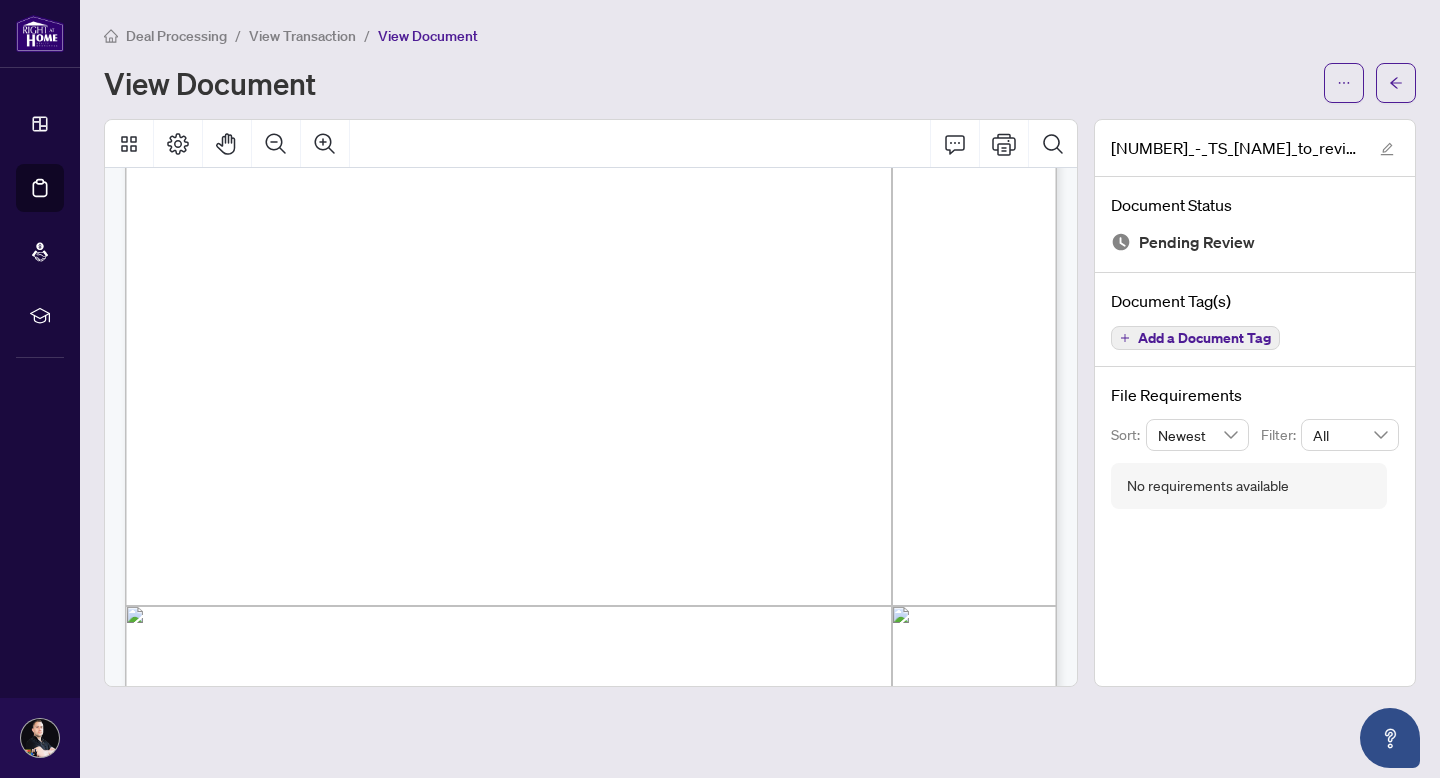 scroll, scrollTop: 271, scrollLeft: 0, axis: vertical 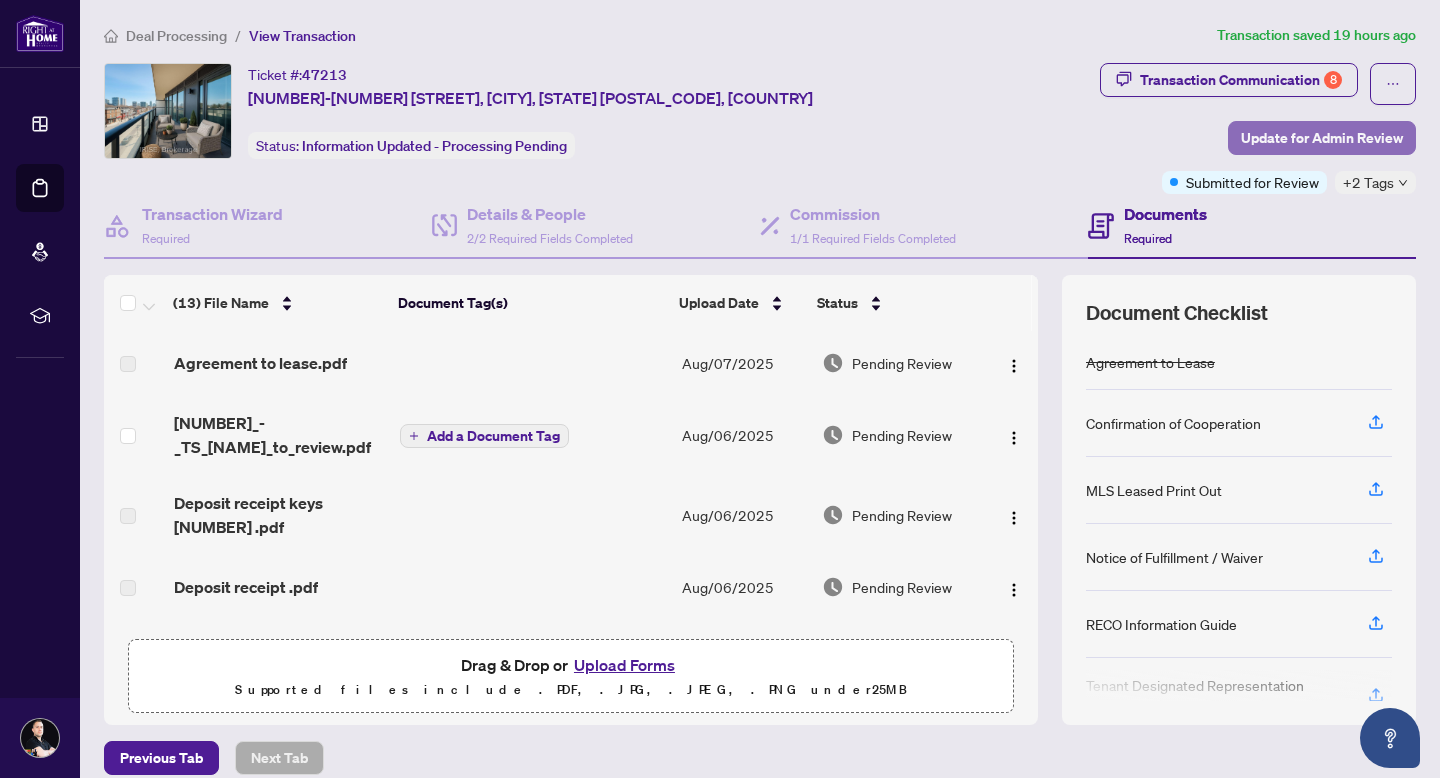 click on "Update for Admin Review" at bounding box center [1322, 138] 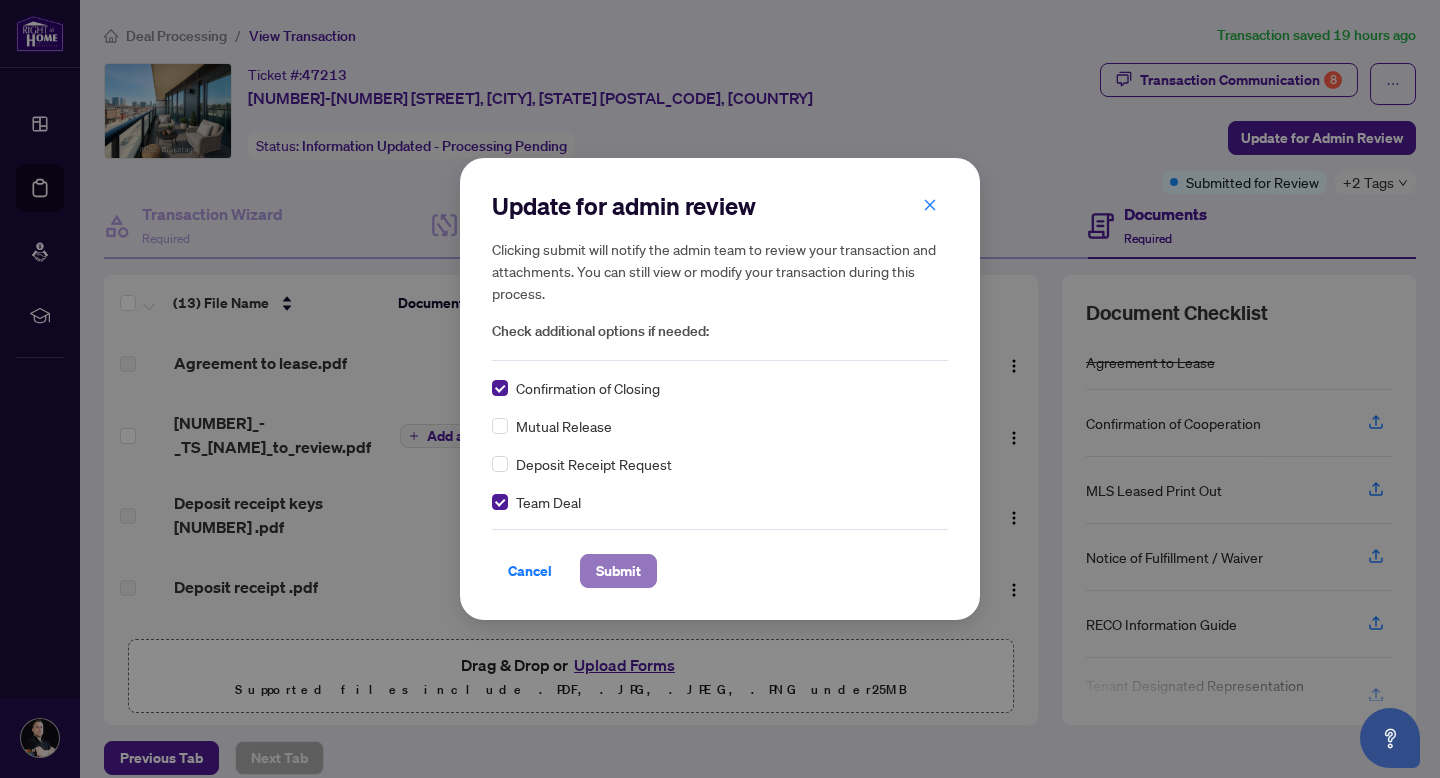 click on "Submit" at bounding box center (618, 571) 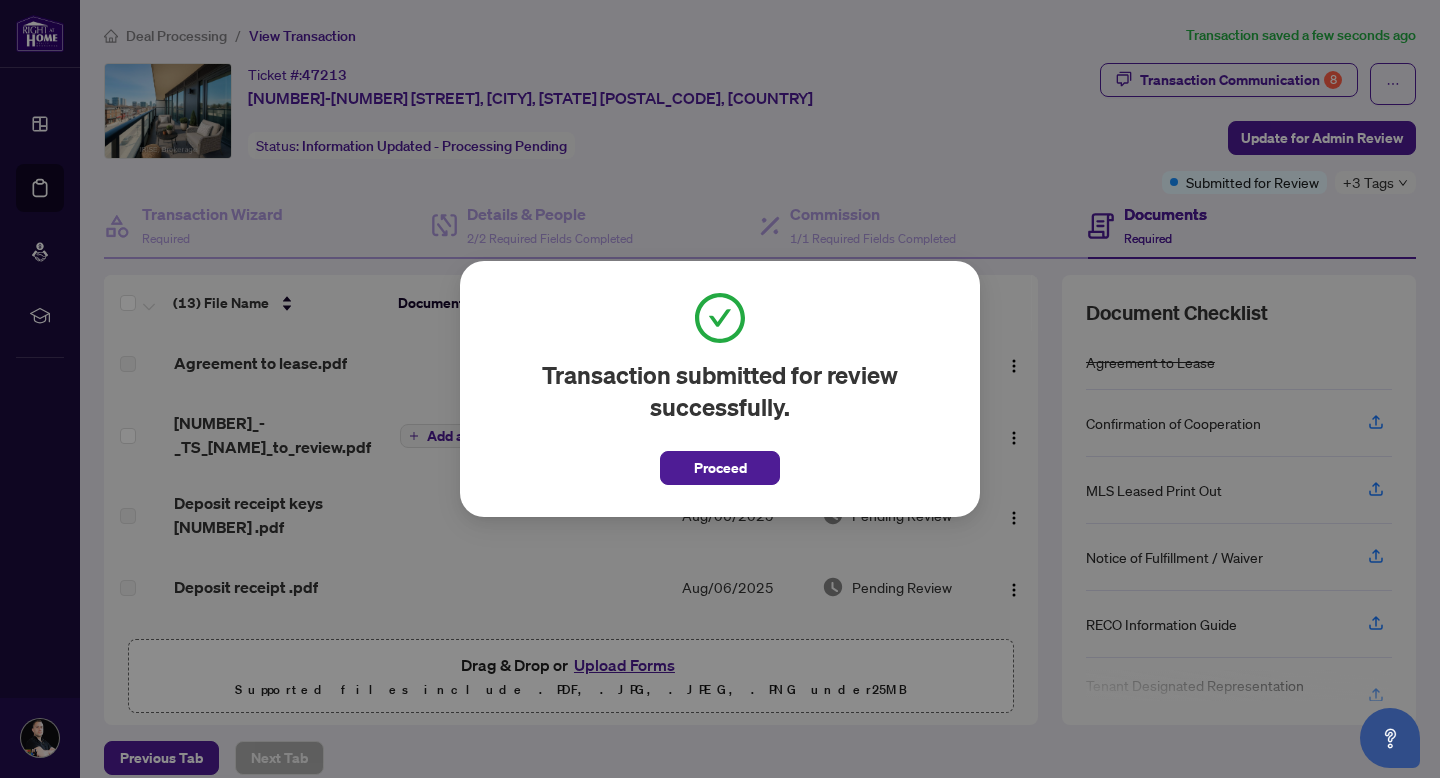 click on "Proceed" at bounding box center (720, 462) 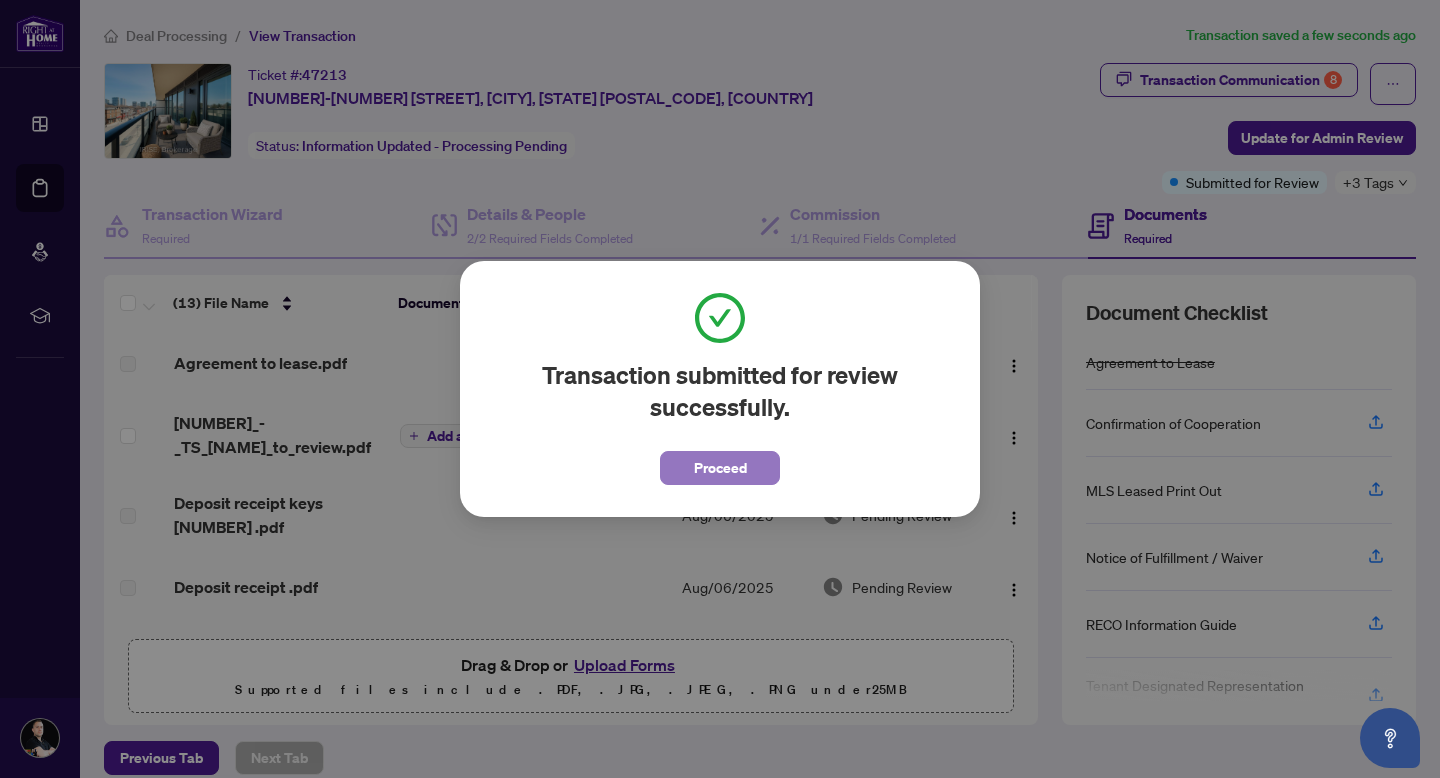 click on "Proceed" at bounding box center [720, 468] 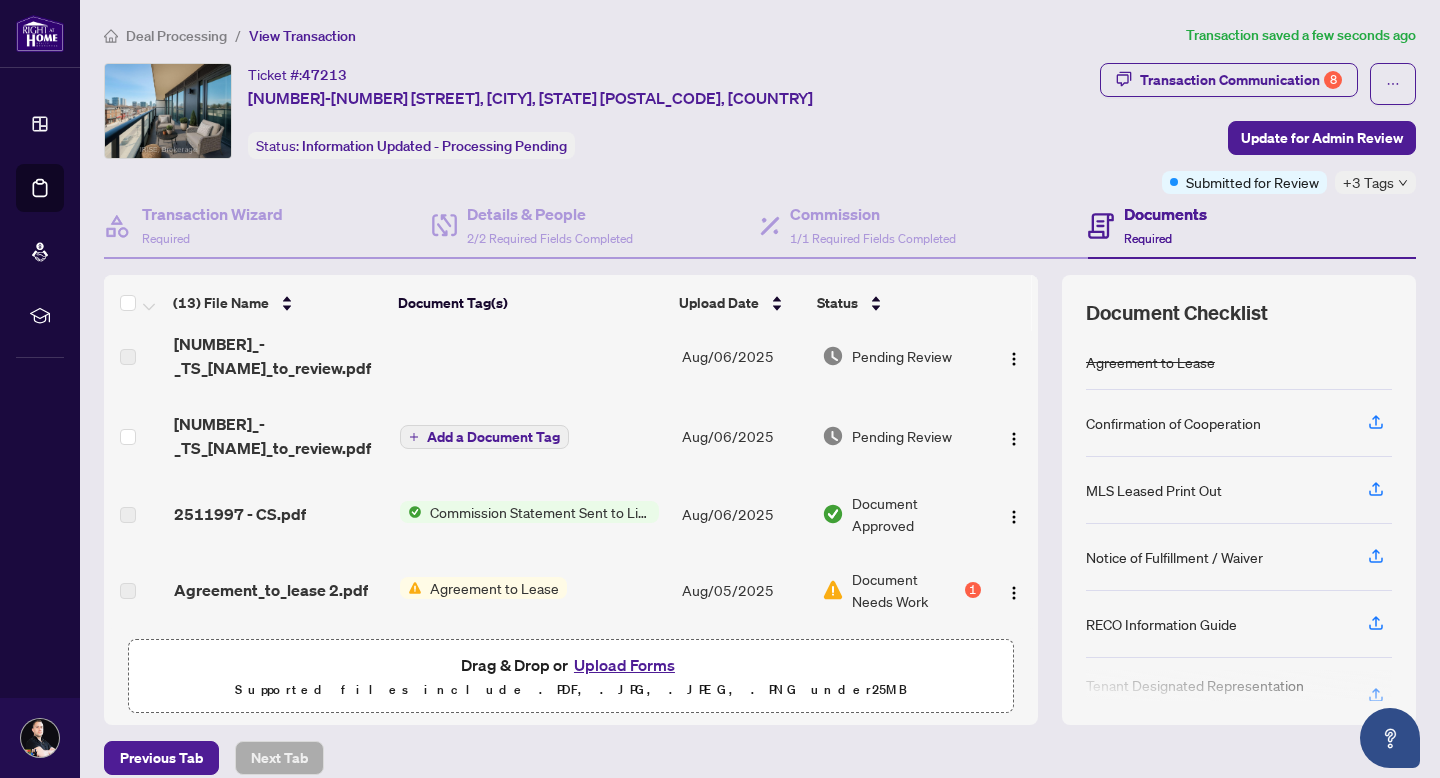 scroll, scrollTop: 0, scrollLeft: 0, axis: both 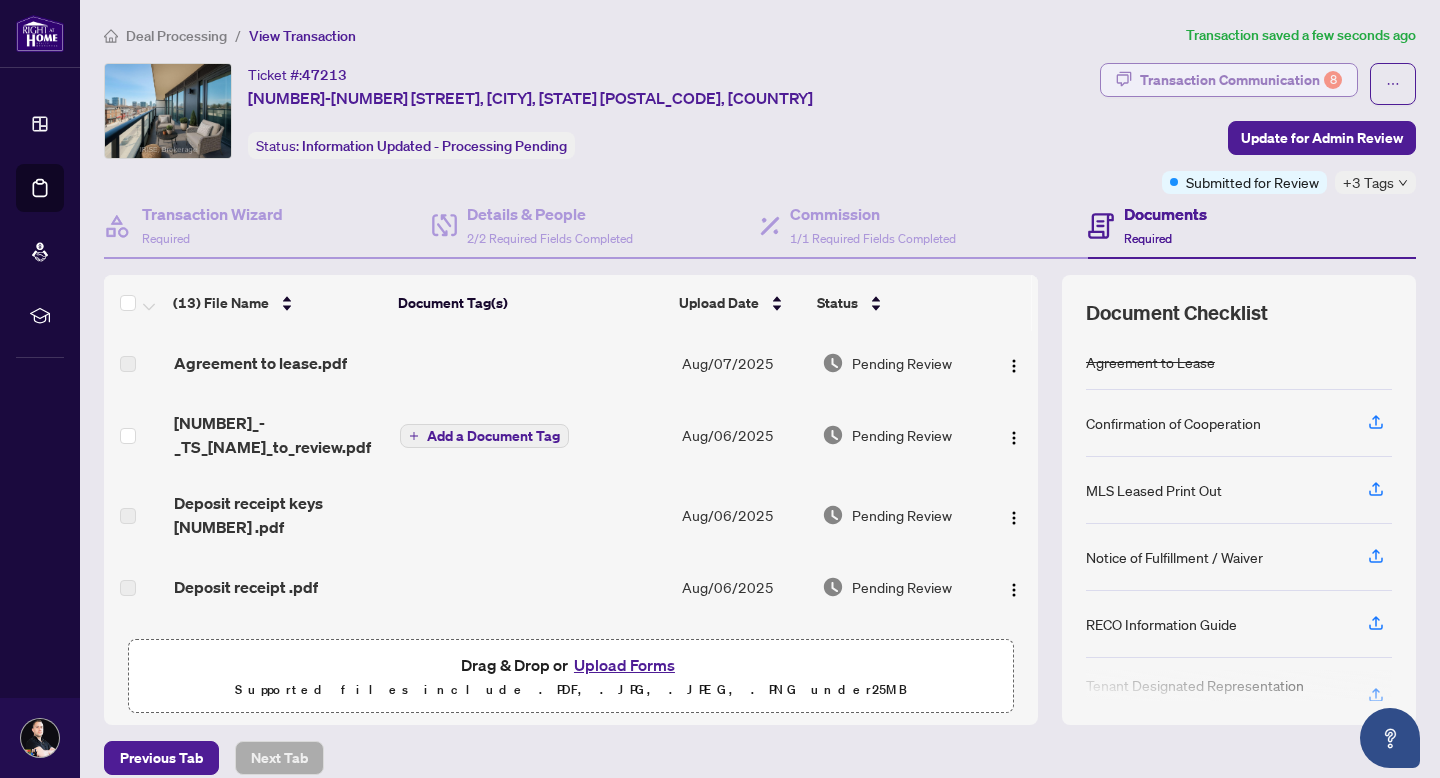 click on "Transaction Communication 8" at bounding box center (1241, 80) 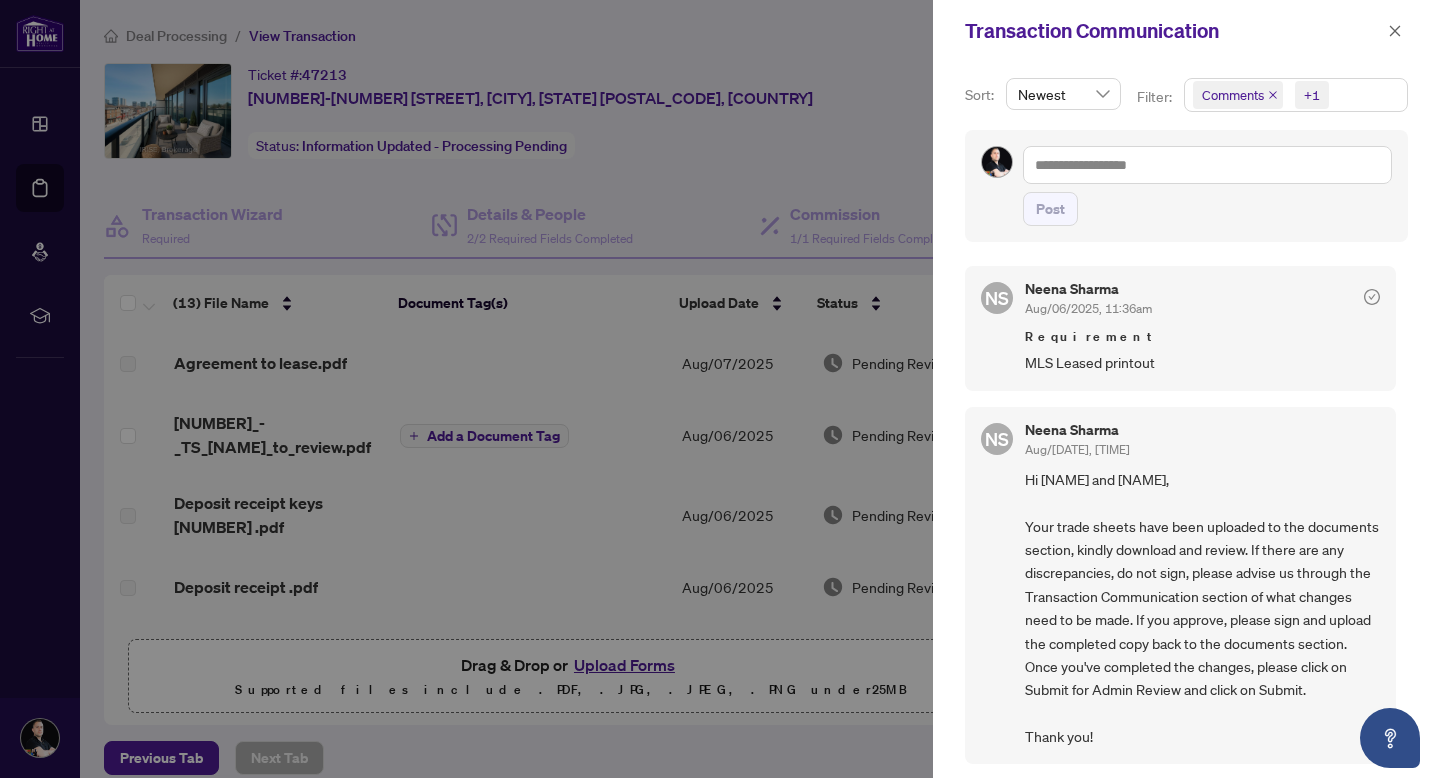 click at bounding box center [720, 389] 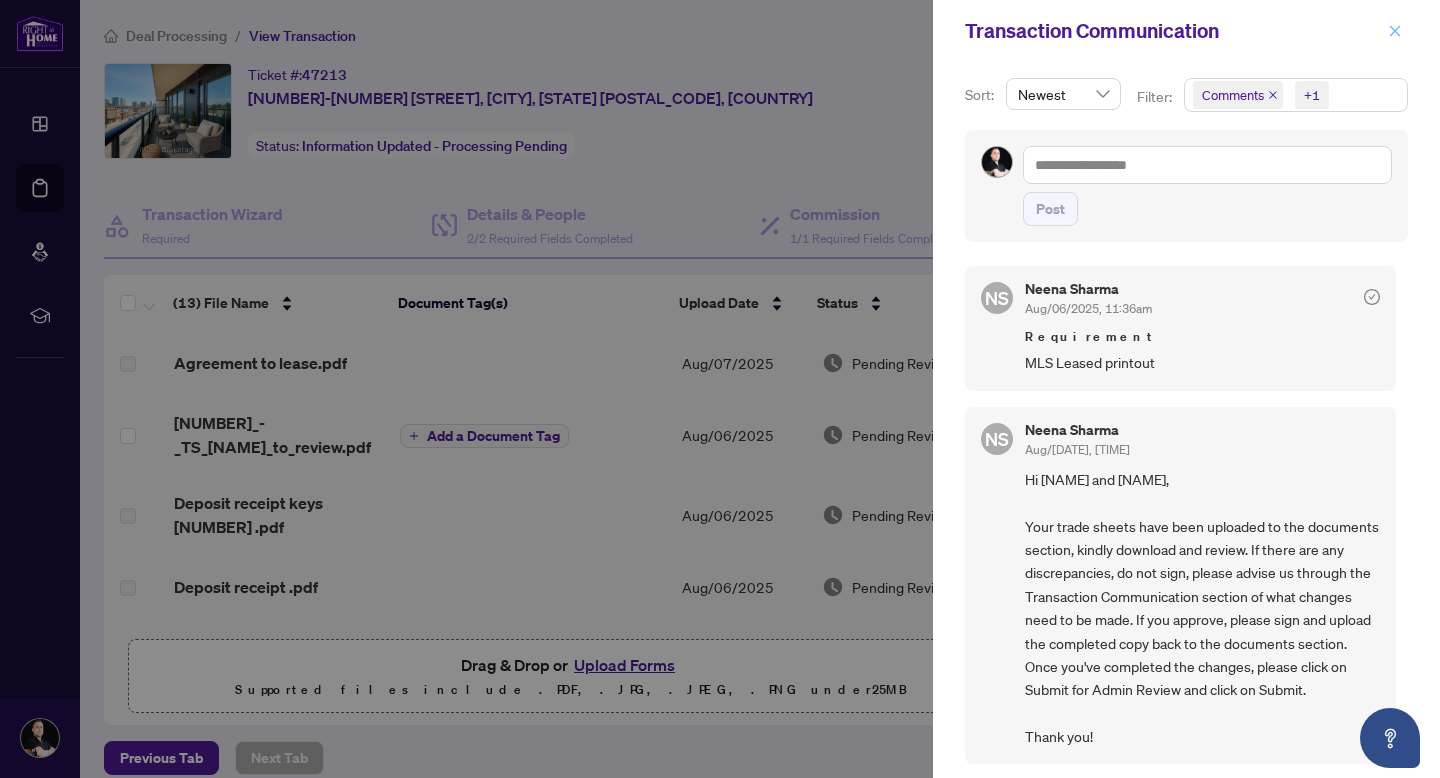click at bounding box center (1395, 31) 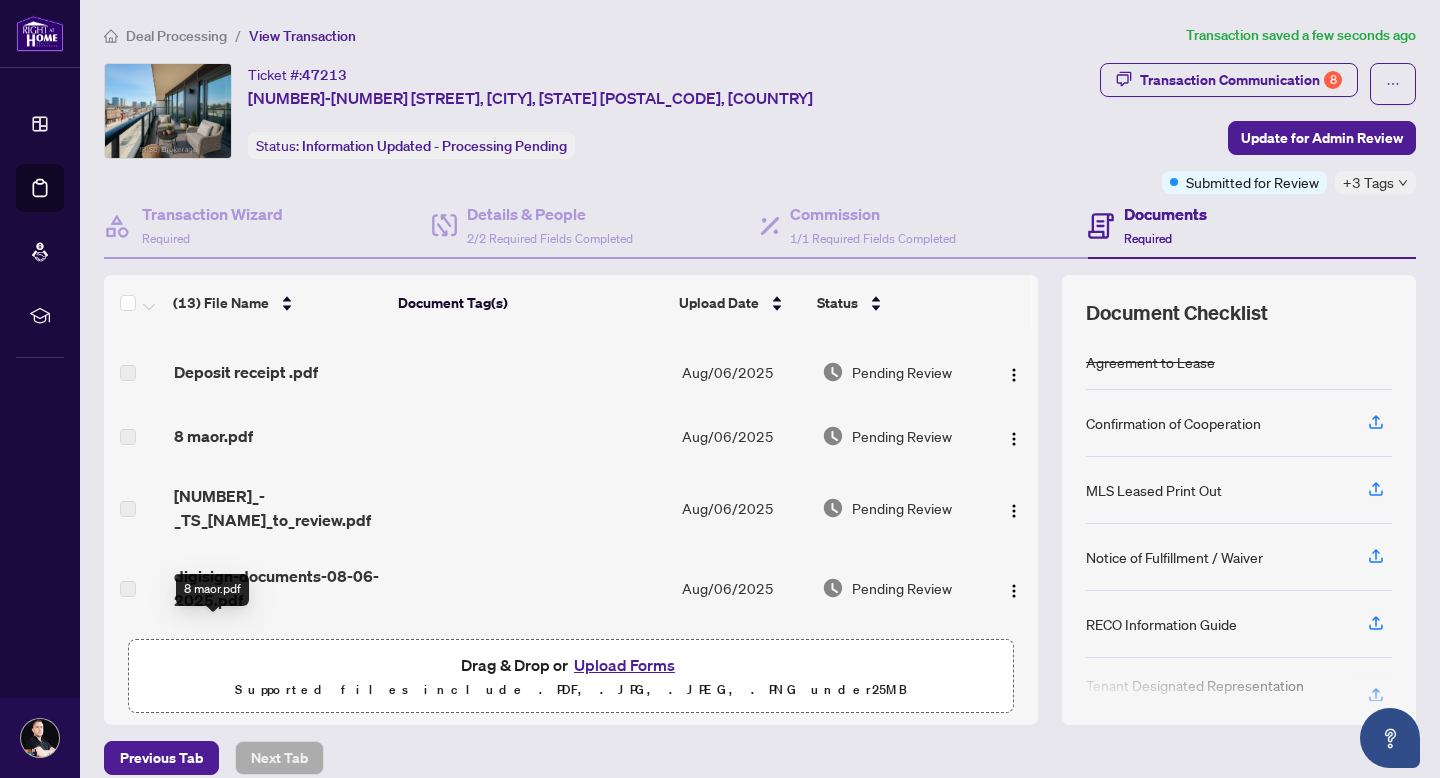 scroll, scrollTop: 0, scrollLeft: 0, axis: both 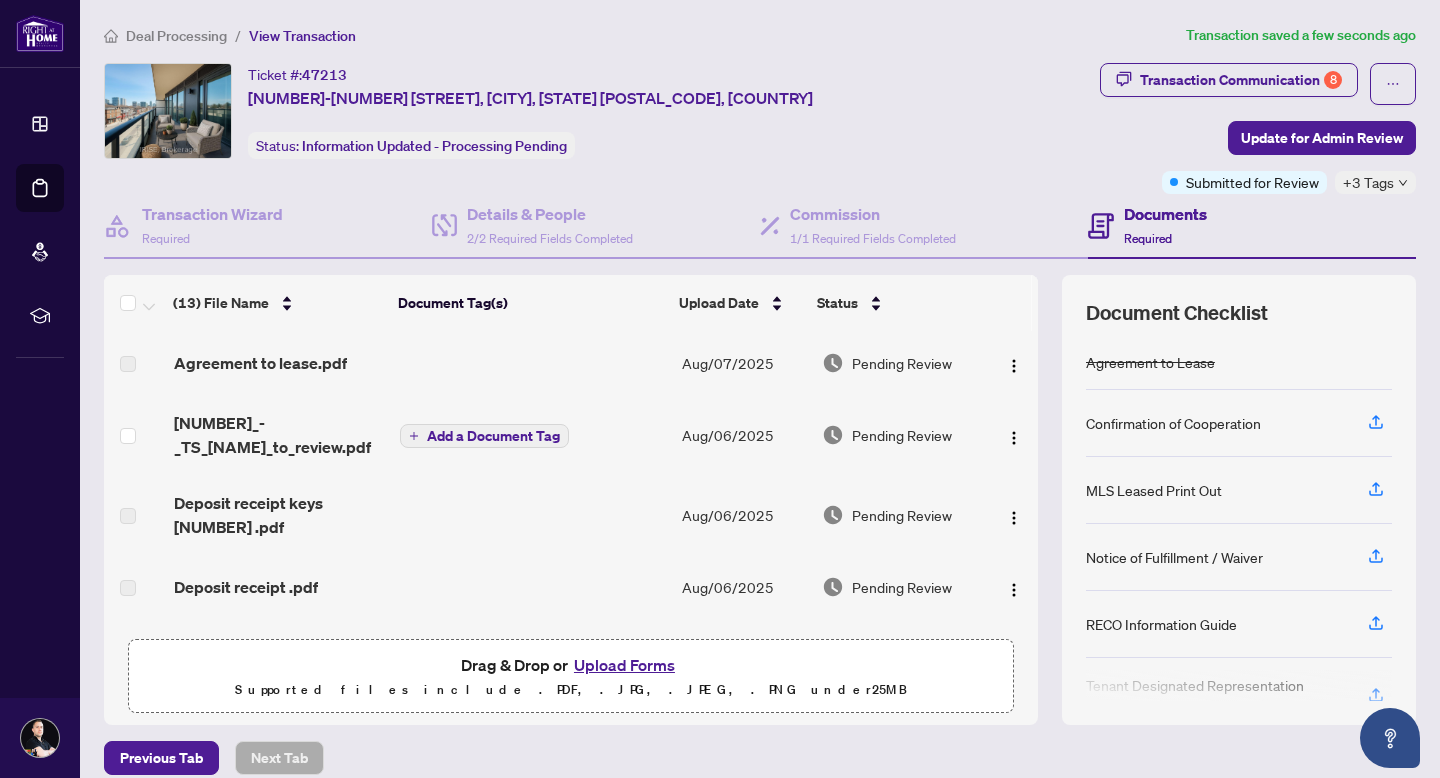 click on "47213" at bounding box center [324, 75] 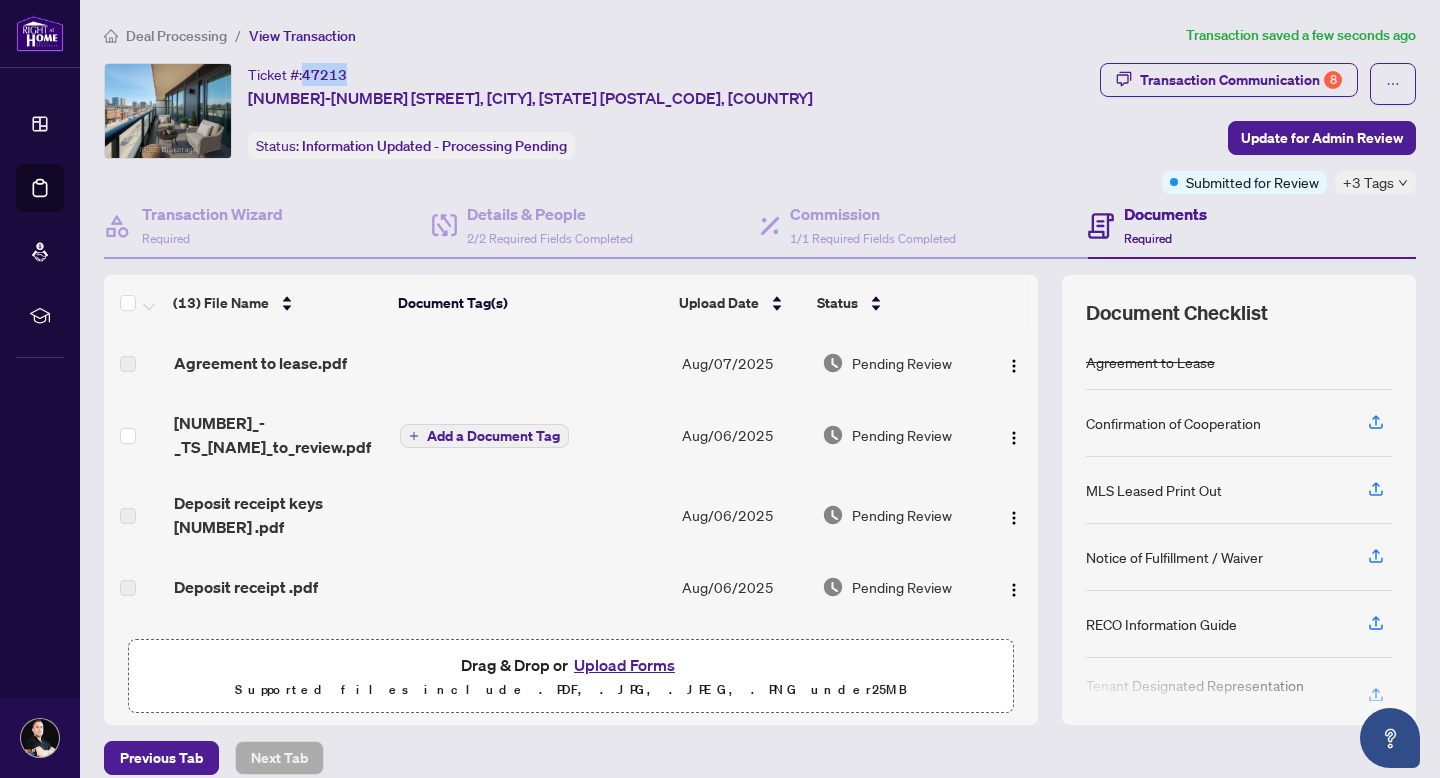 click on "47213" at bounding box center (324, 75) 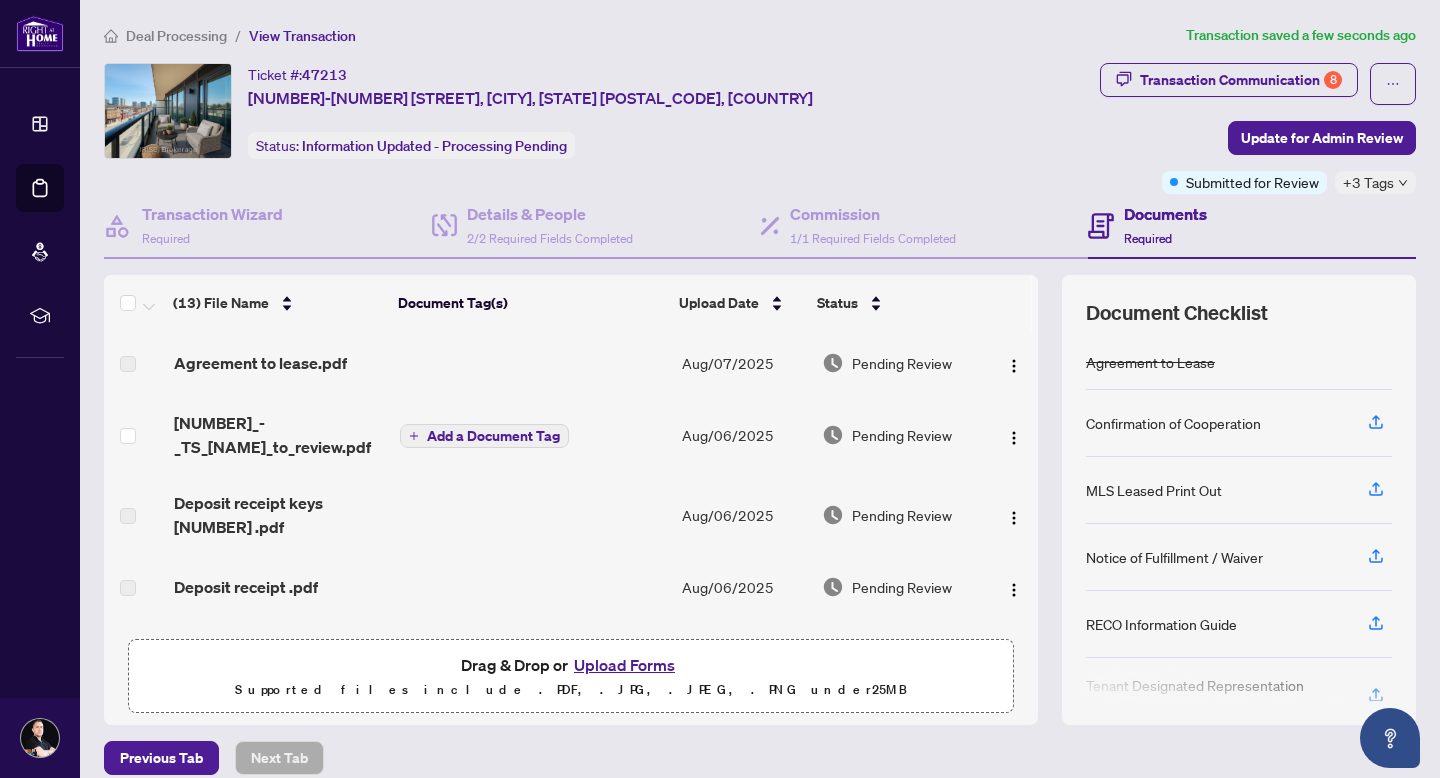 click on "47213" at bounding box center [324, 75] 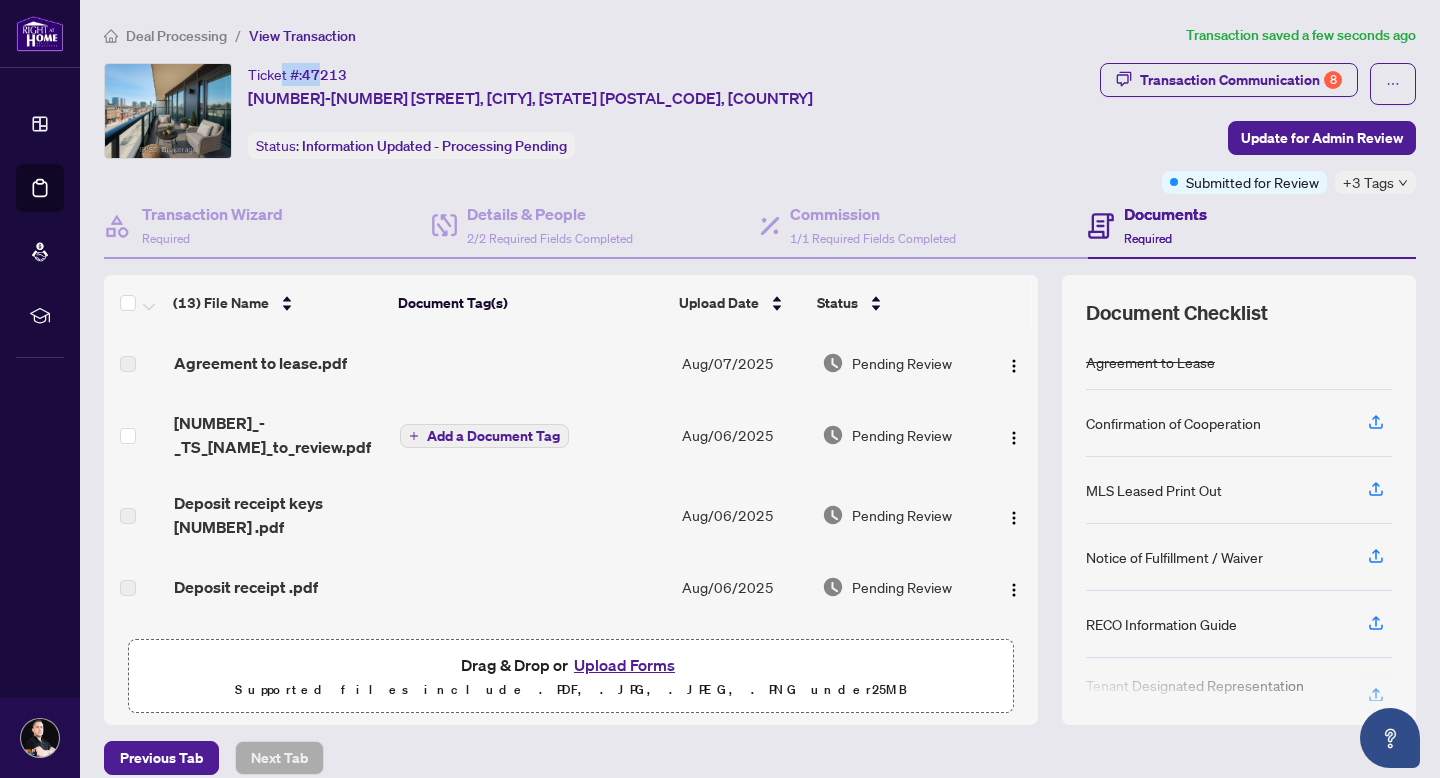 drag, startPoint x: 278, startPoint y: 79, endPoint x: 326, endPoint y: 77, distance: 48.04165 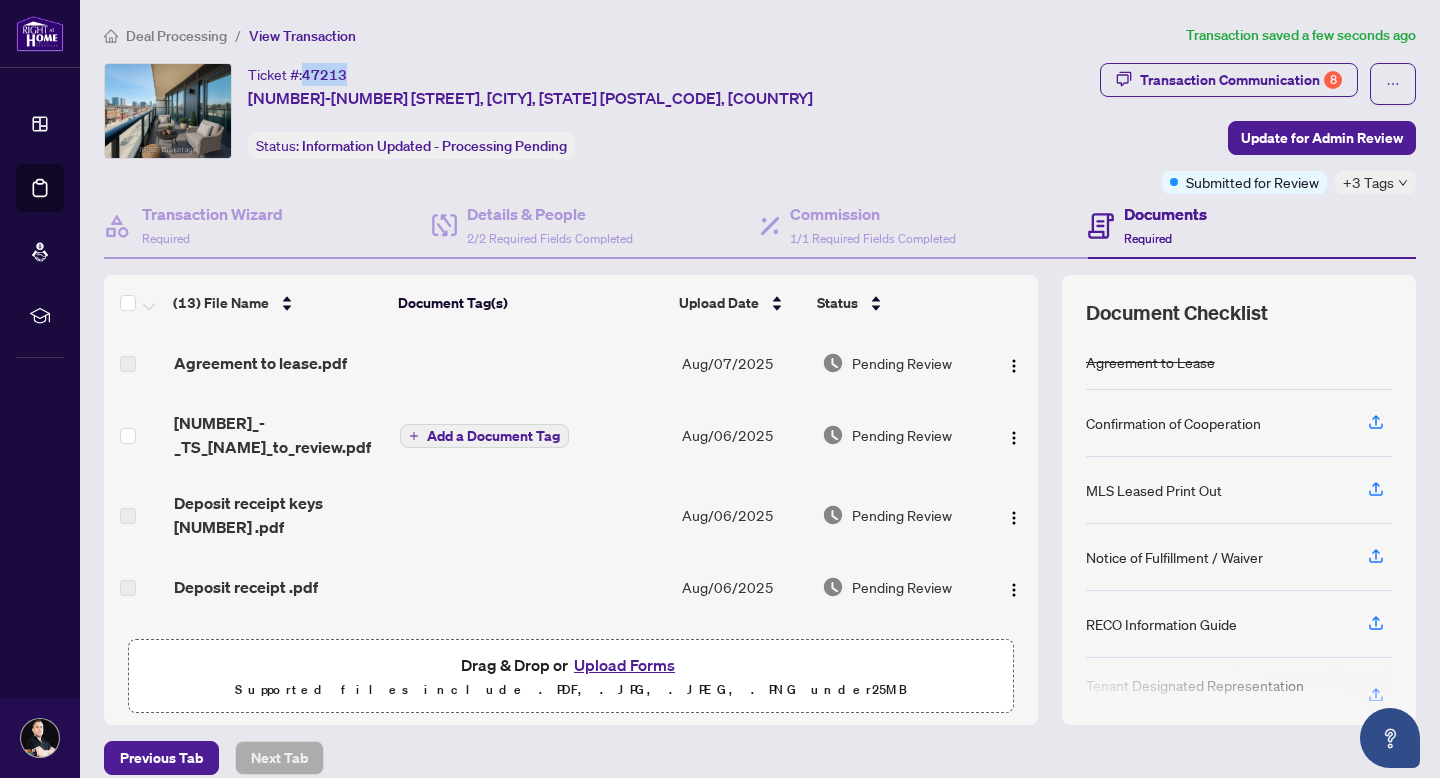click on "47213" at bounding box center [324, 75] 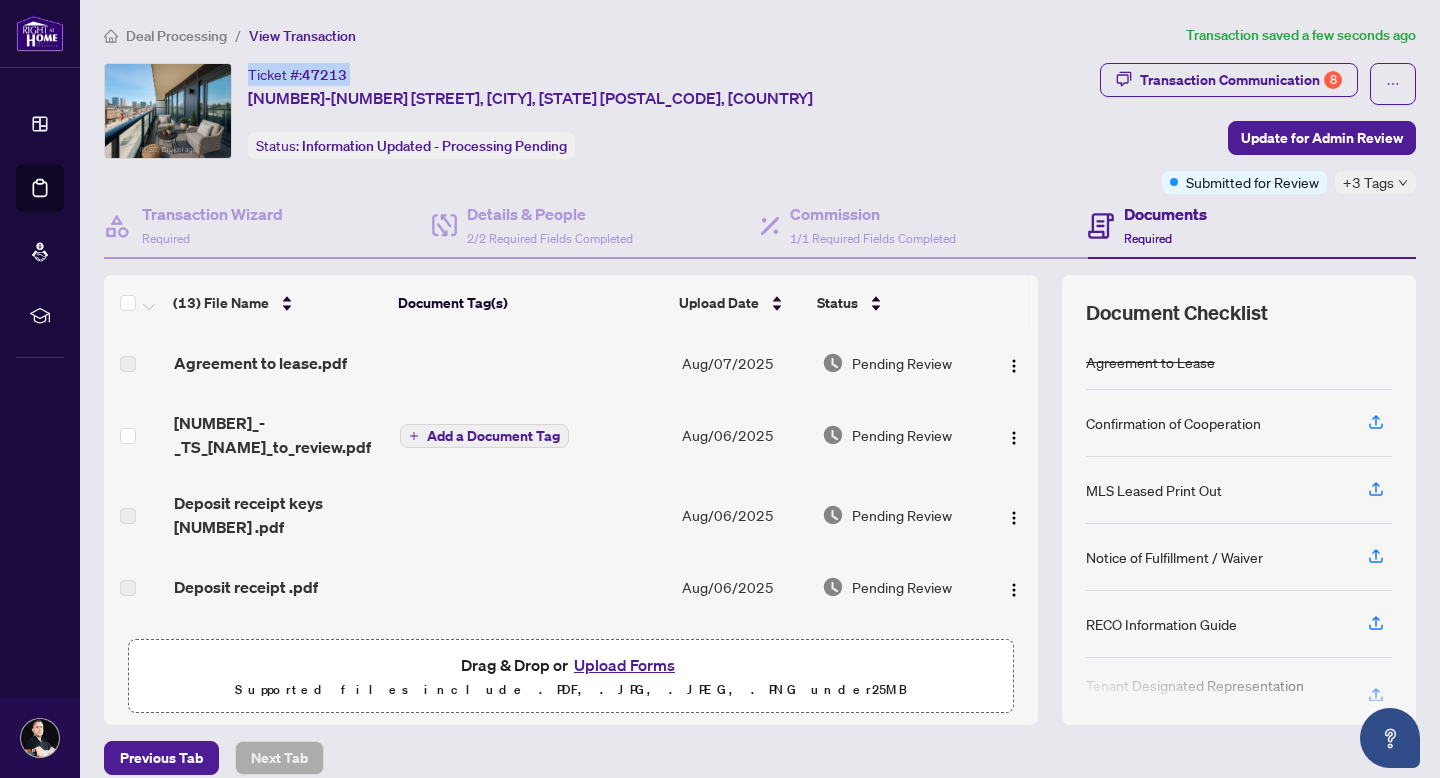 click on "47213" at bounding box center (324, 75) 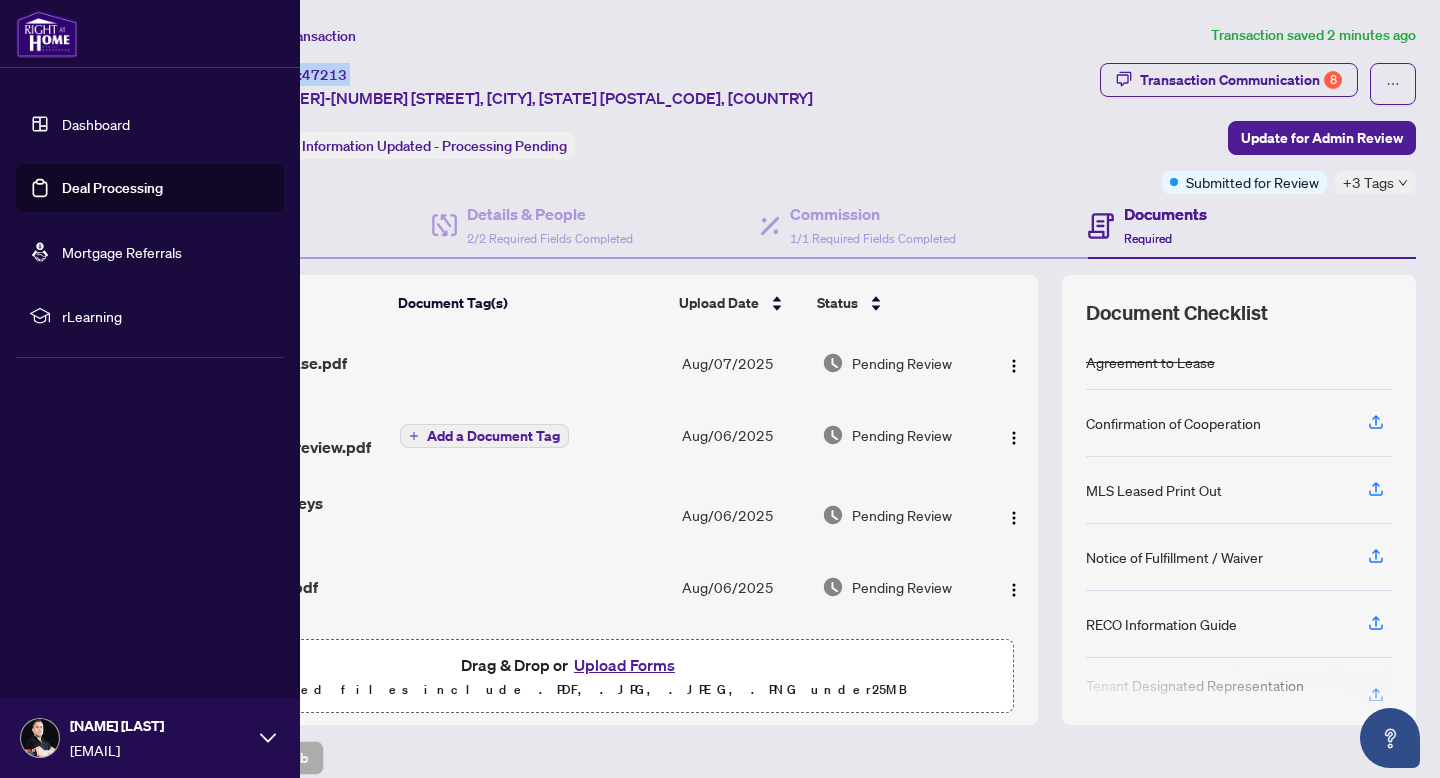 click at bounding box center (47, 34) 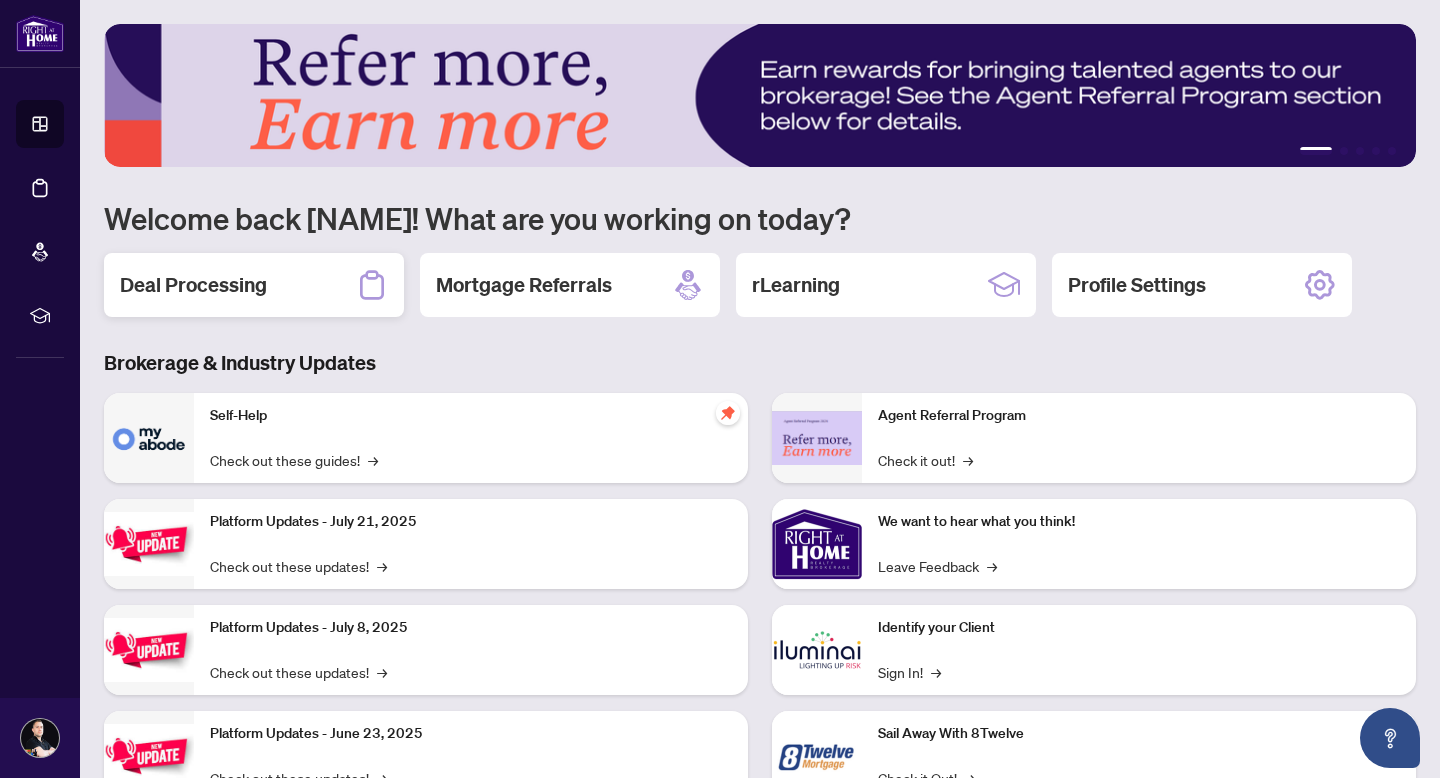 click on "Deal Processing" at bounding box center (193, 285) 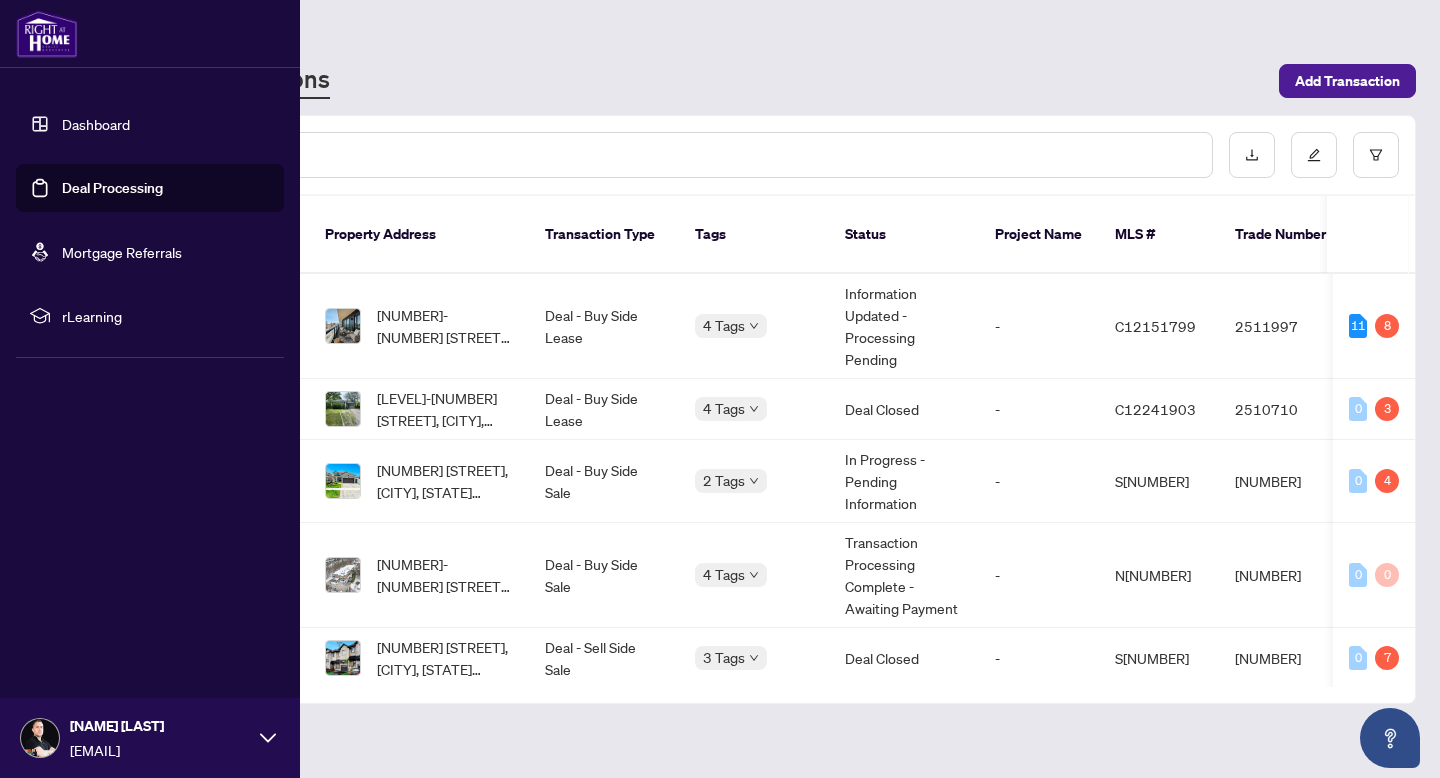 click on "[EMAIL]" at bounding box center (160, 750) 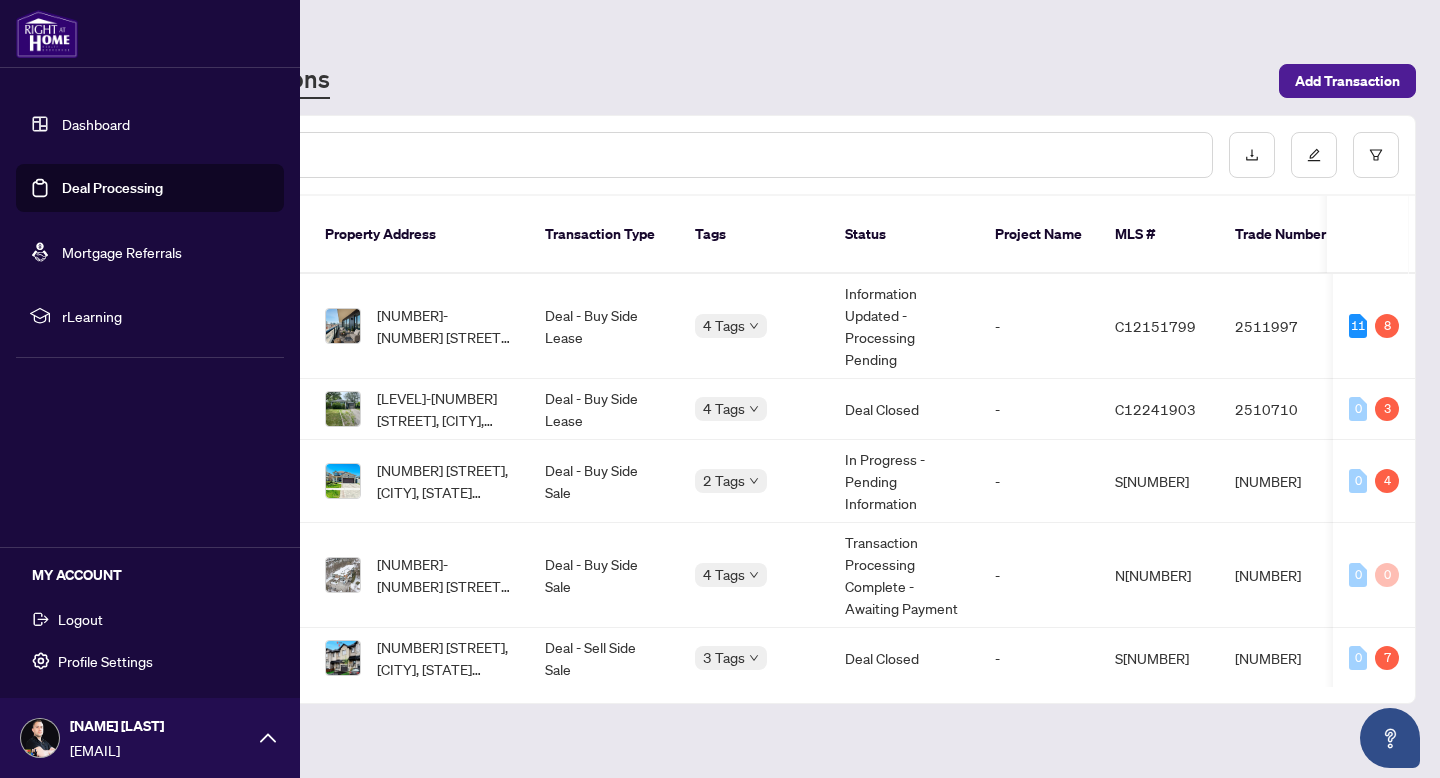 click on "Logout" at bounding box center (80, 619) 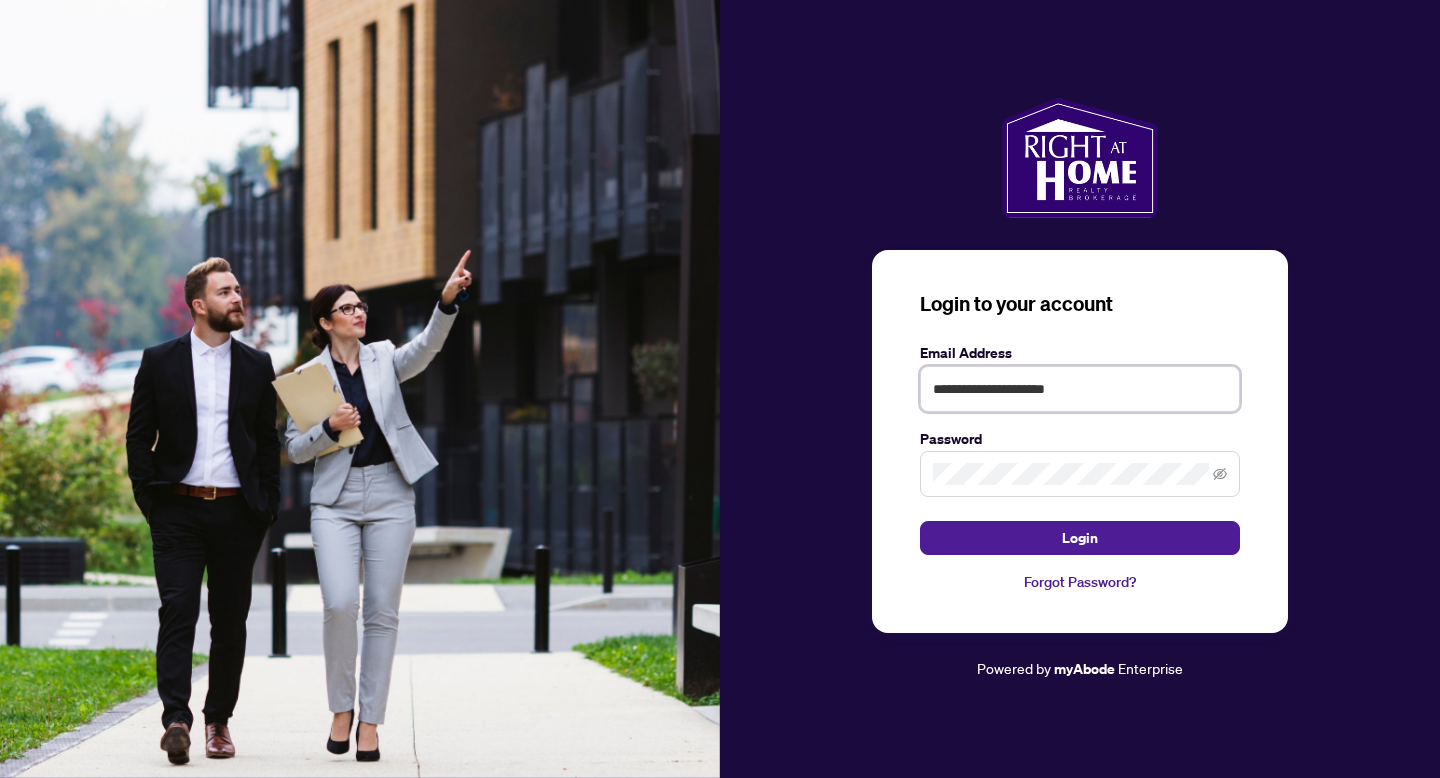 click on "**********" at bounding box center [1080, 389] 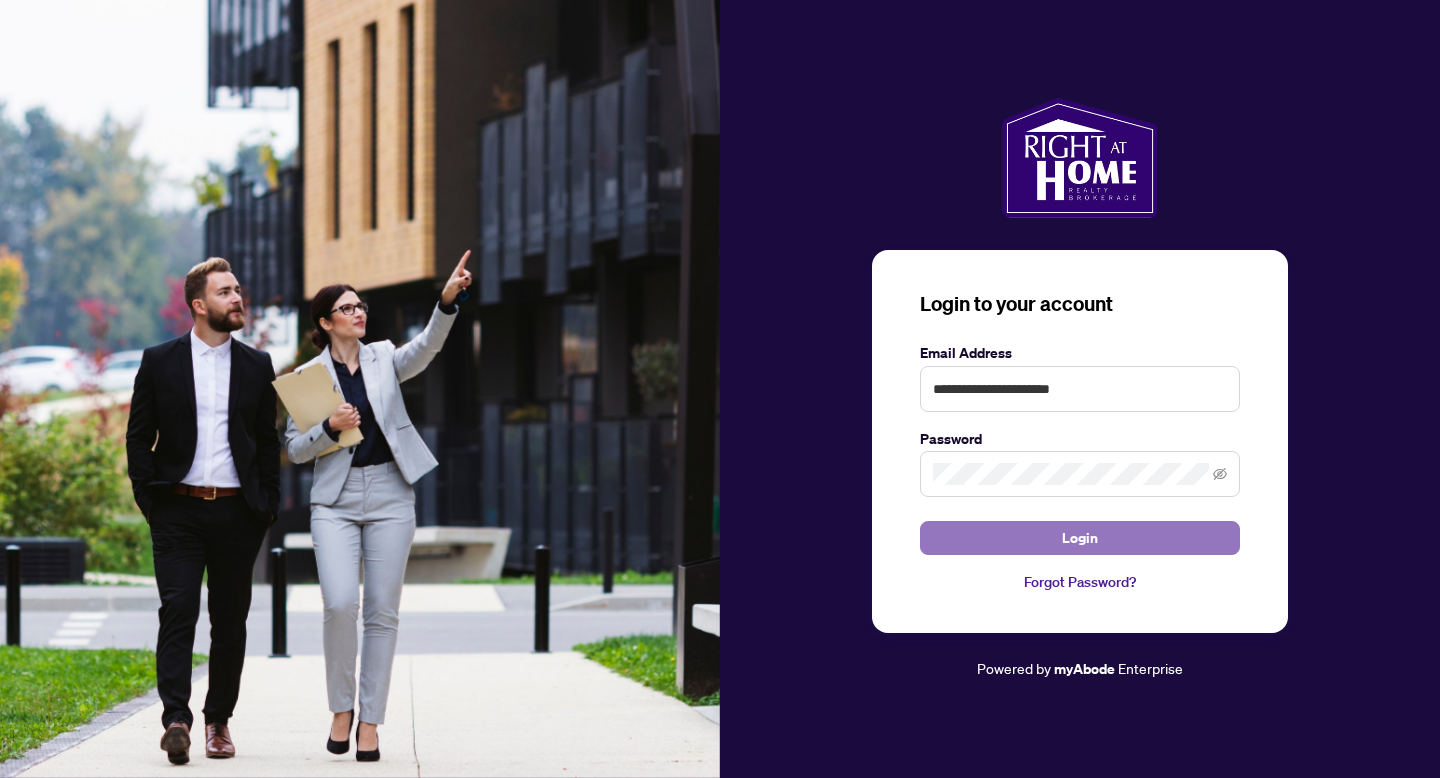 click on "Login" at bounding box center (1080, 538) 